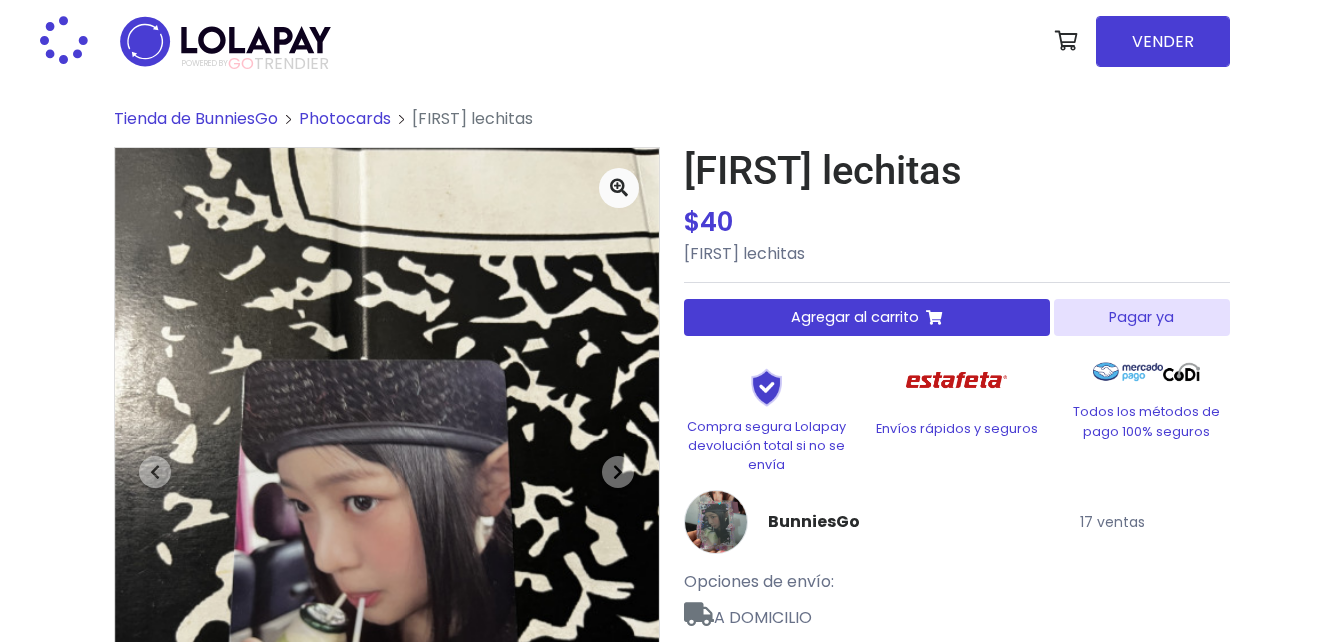 scroll, scrollTop: 0, scrollLeft: 0, axis: both 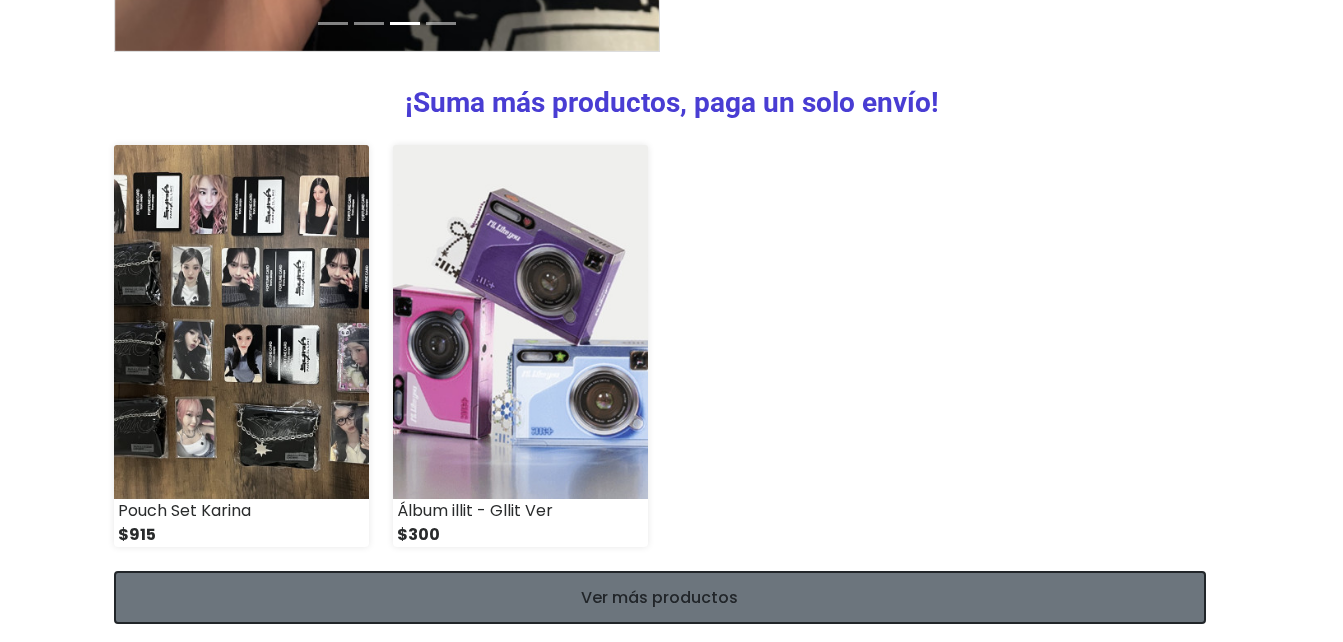 click on "Ver más productos" at bounding box center (660, 597) 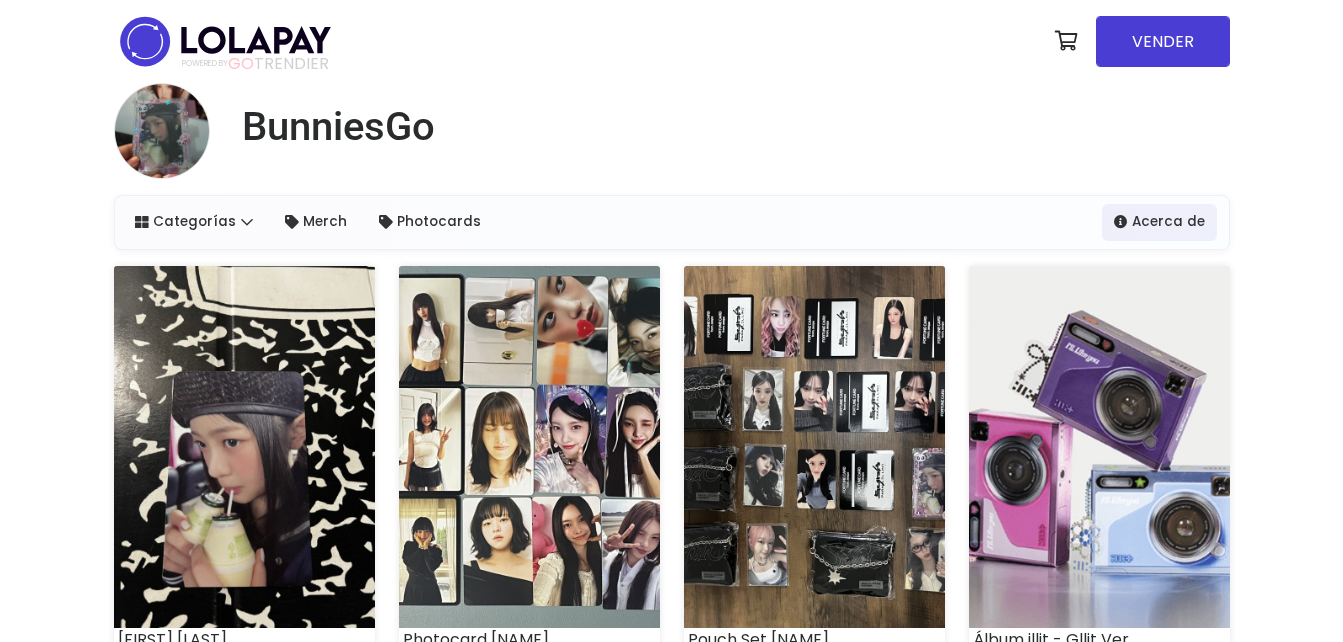 scroll, scrollTop: 0, scrollLeft: 0, axis: both 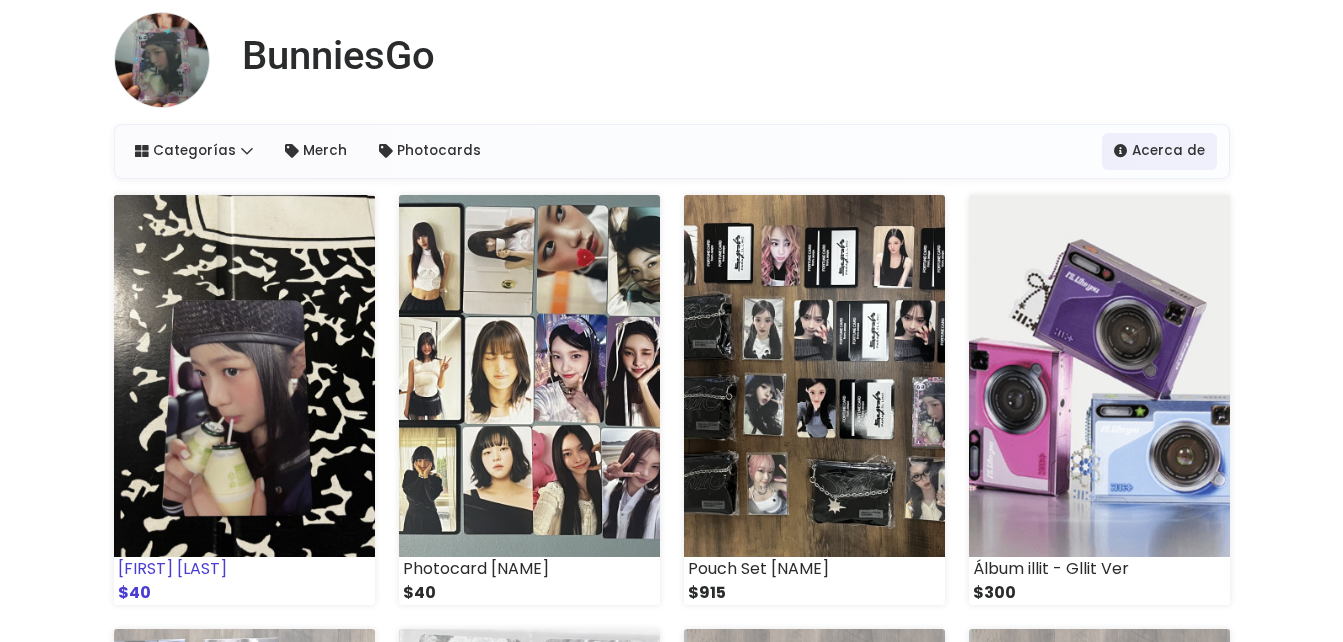 click at bounding box center [244, 376] 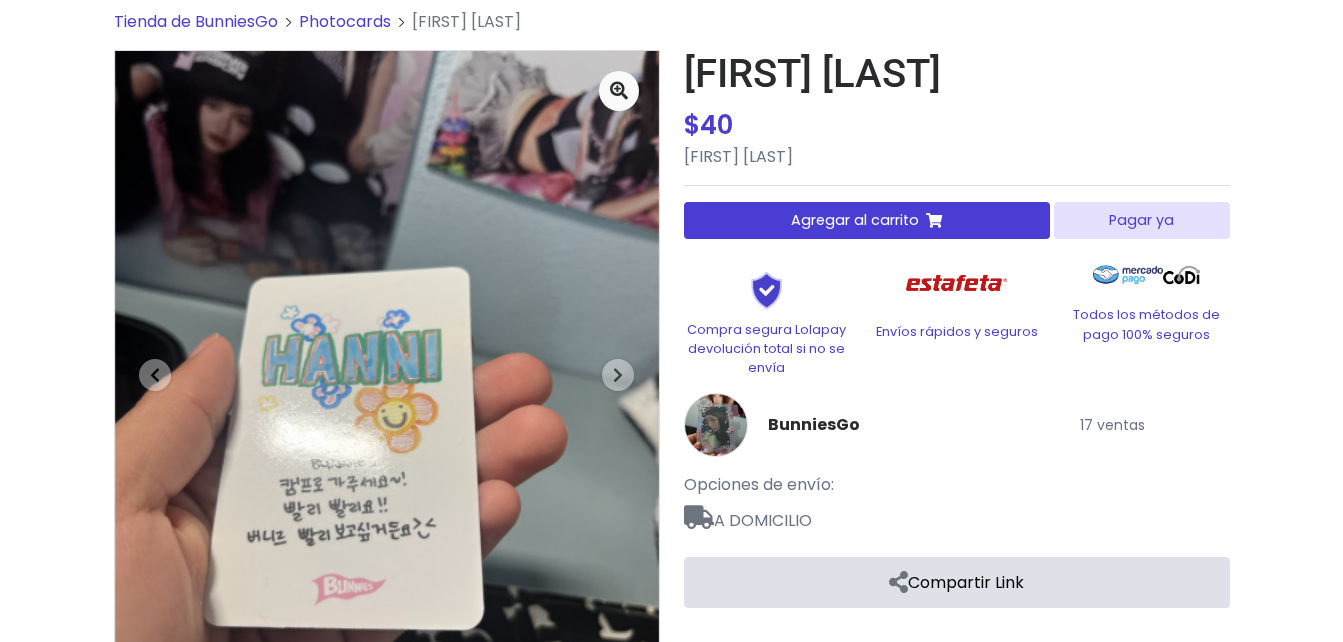 scroll, scrollTop: 160, scrollLeft: 0, axis: vertical 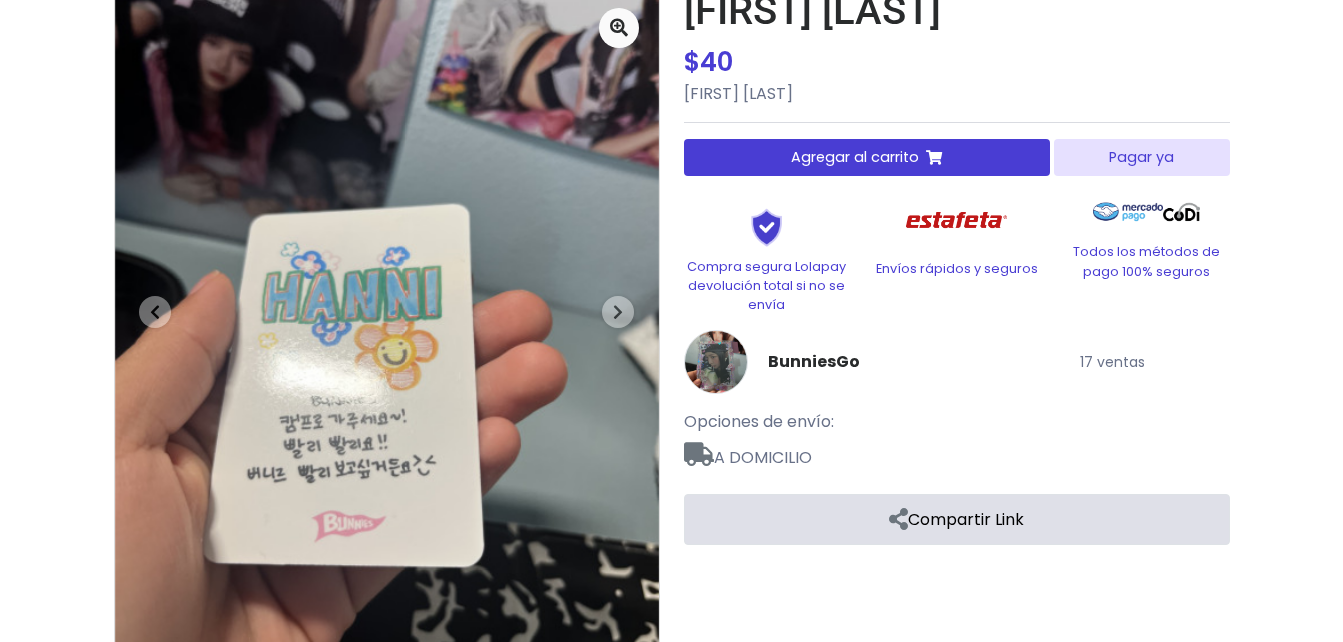 click on "Agregar al carrito" at bounding box center [855, 157] 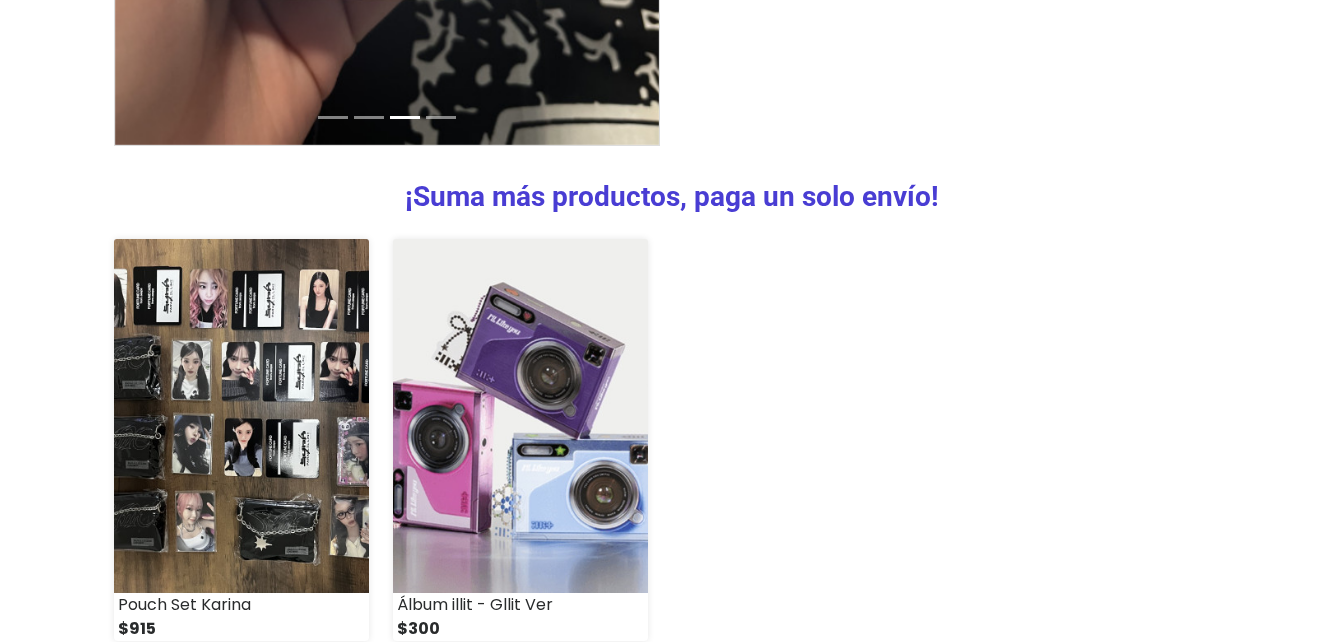 scroll, scrollTop: 878, scrollLeft: 0, axis: vertical 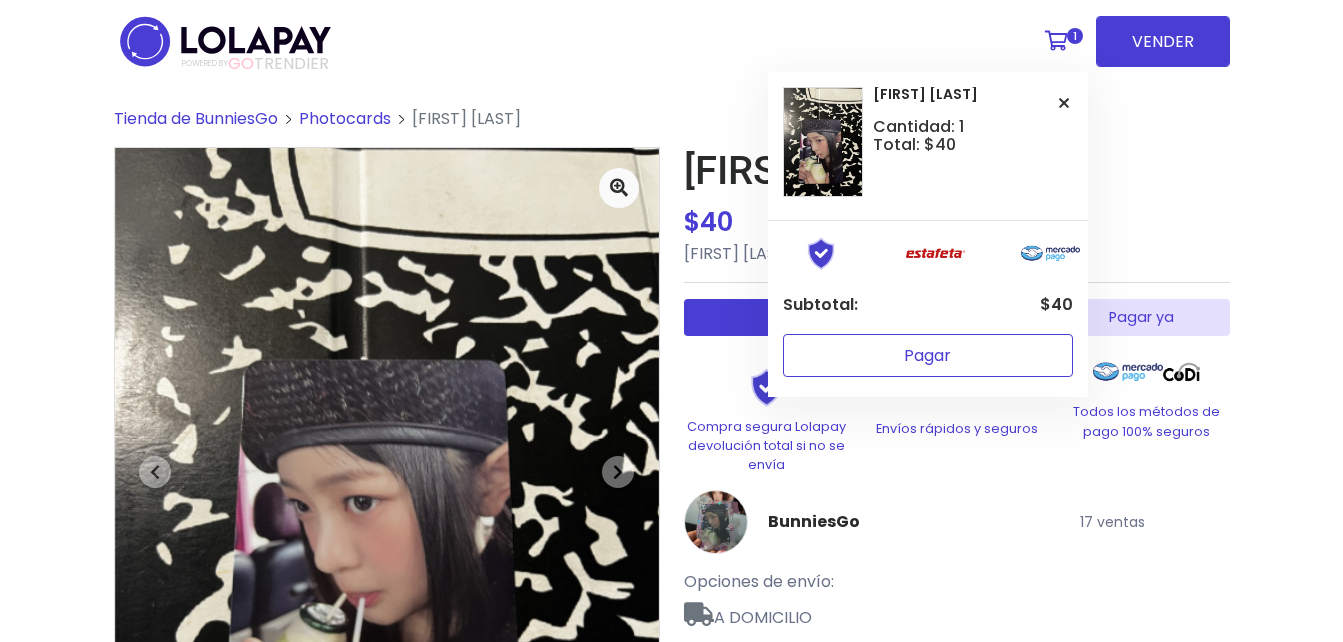 click on "Pagar" at bounding box center [928, 355] 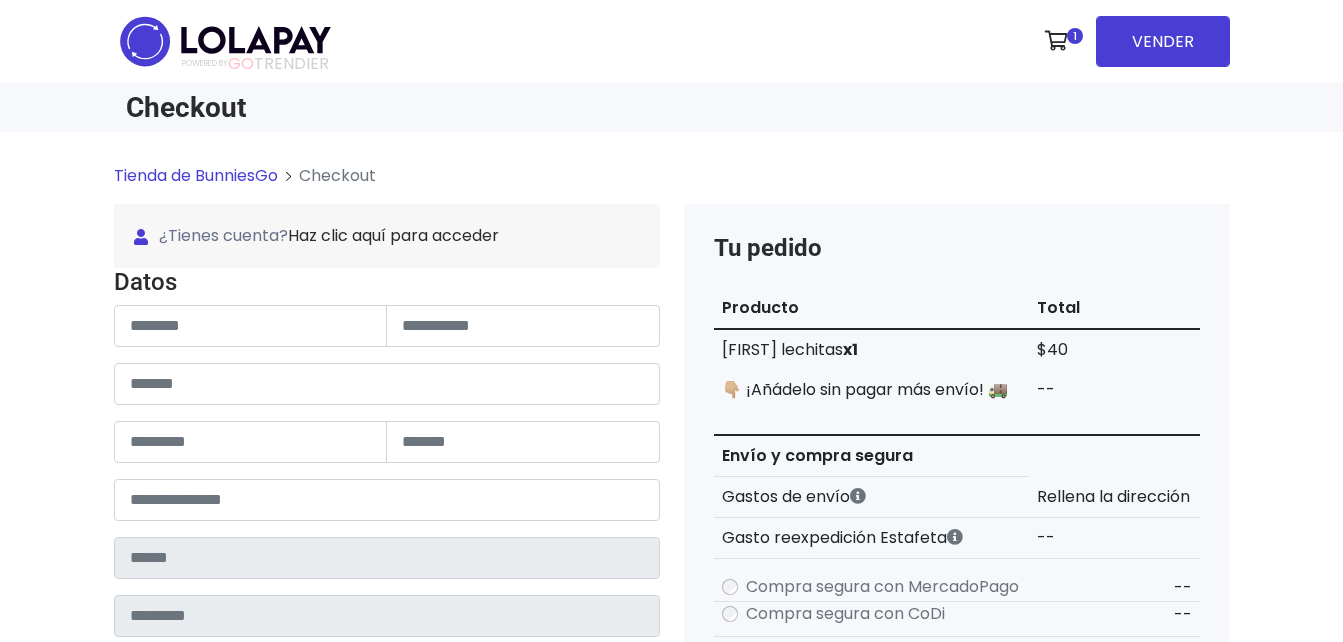 scroll, scrollTop: 0, scrollLeft: 0, axis: both 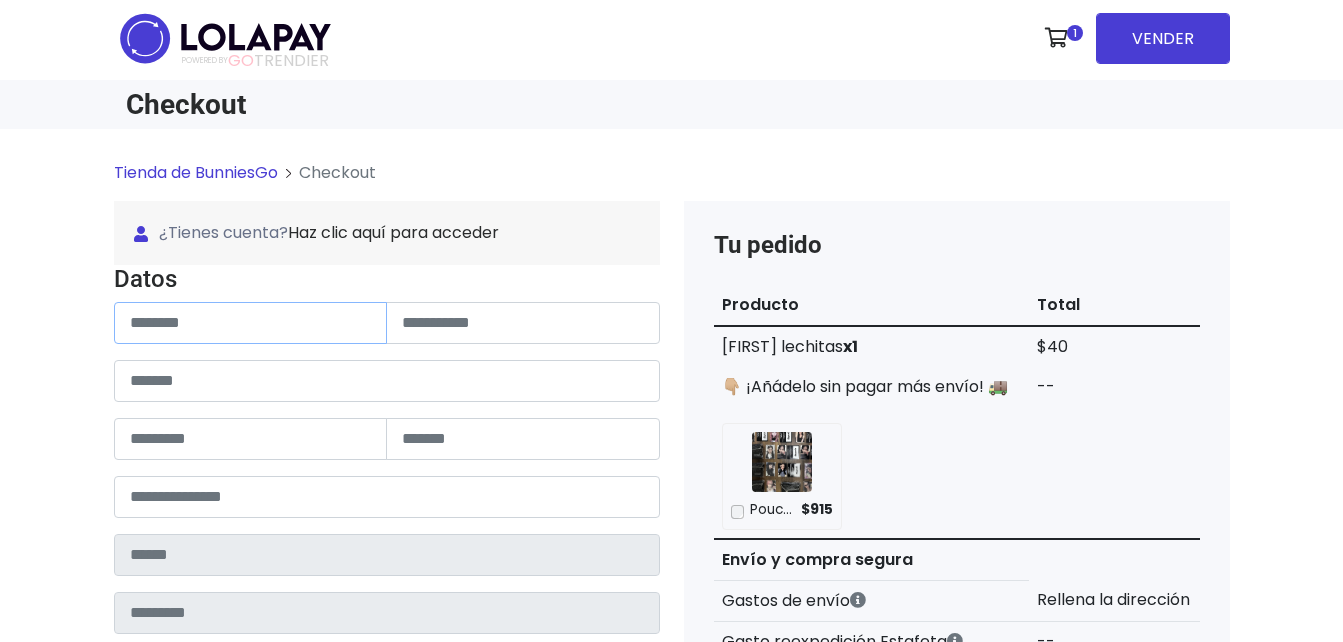 click at bounding box center [251, 323] 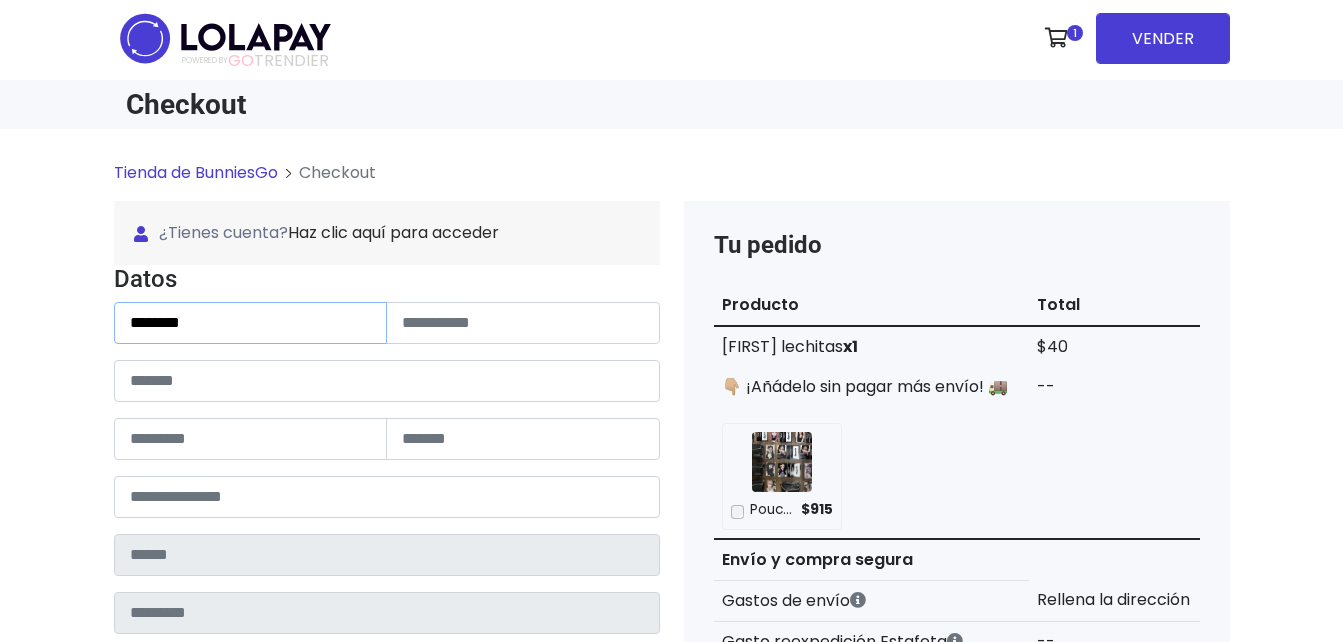 type on "********" 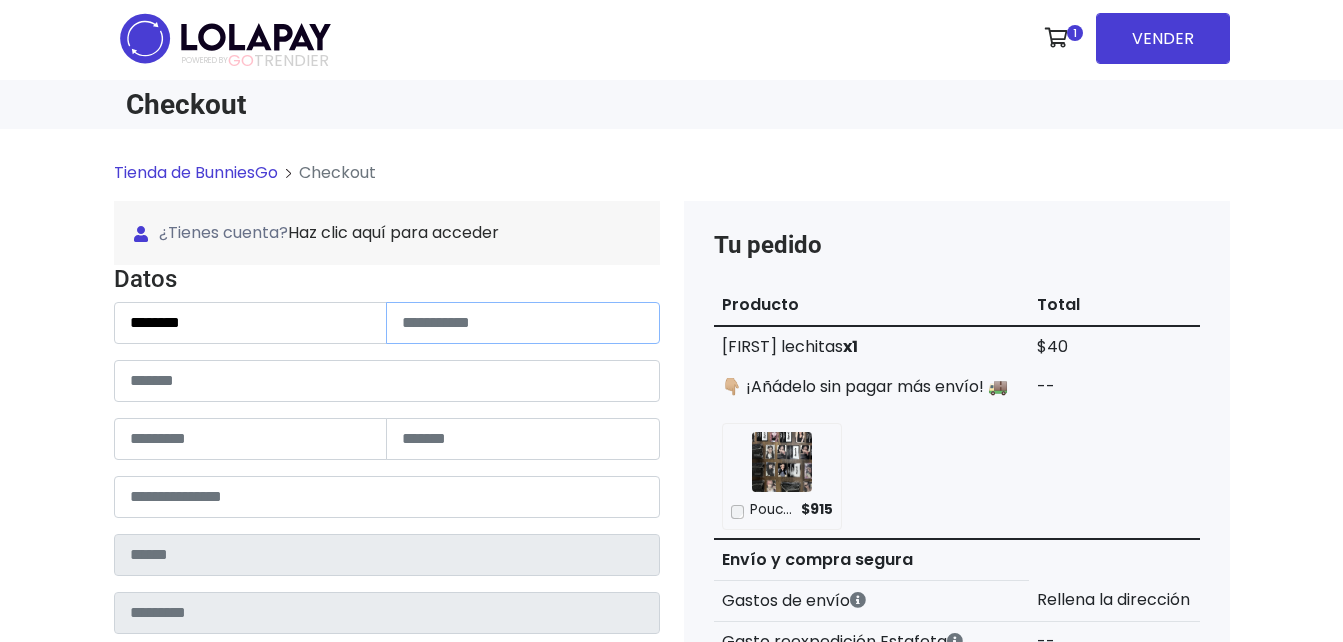 click at bounding box center [523, 323] 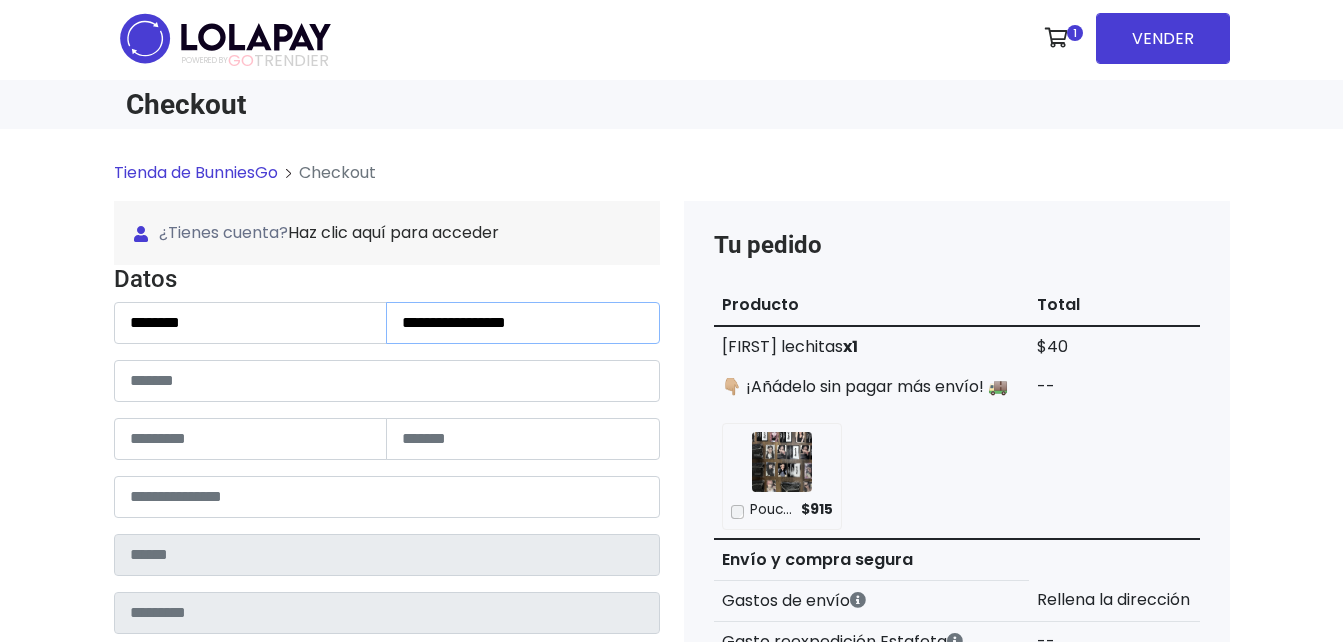 type on "**********" 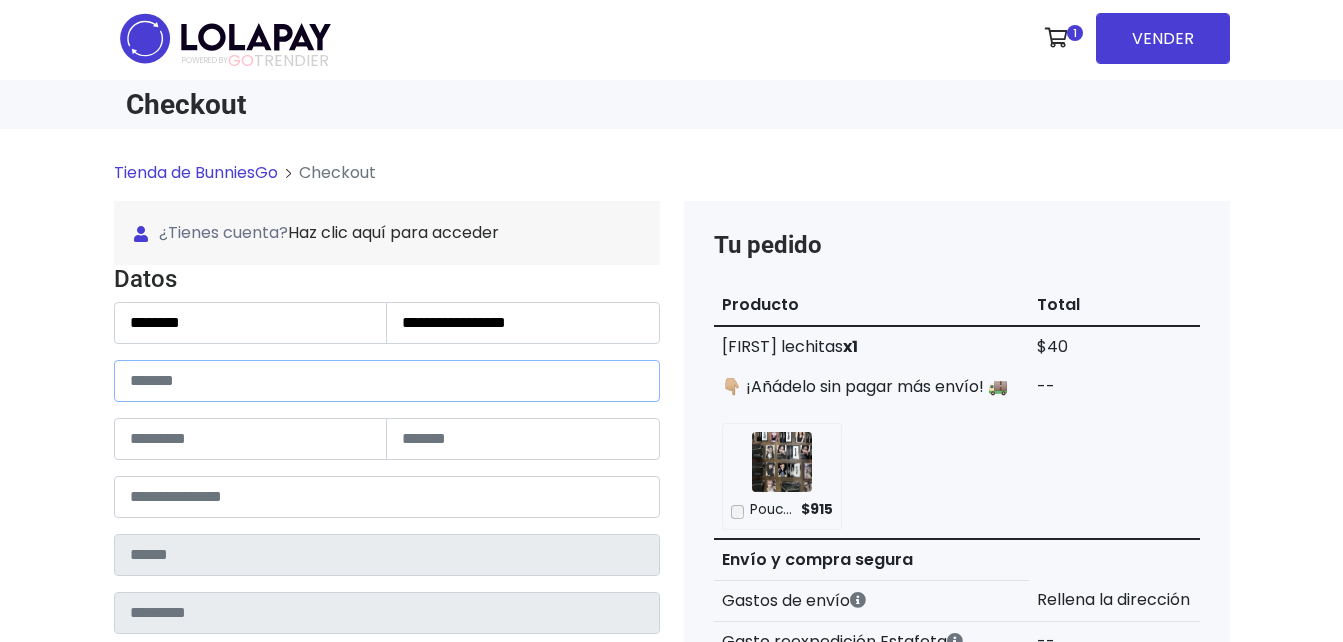 click at bounding box center [387, 381] 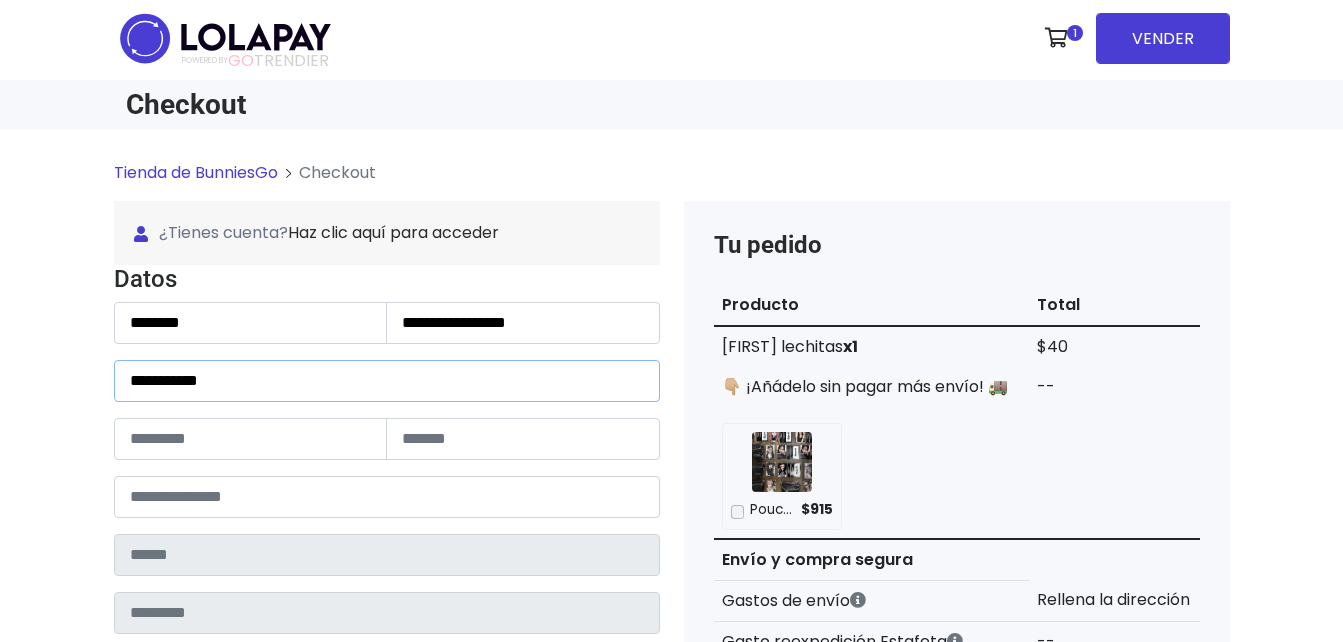 type on "**********" 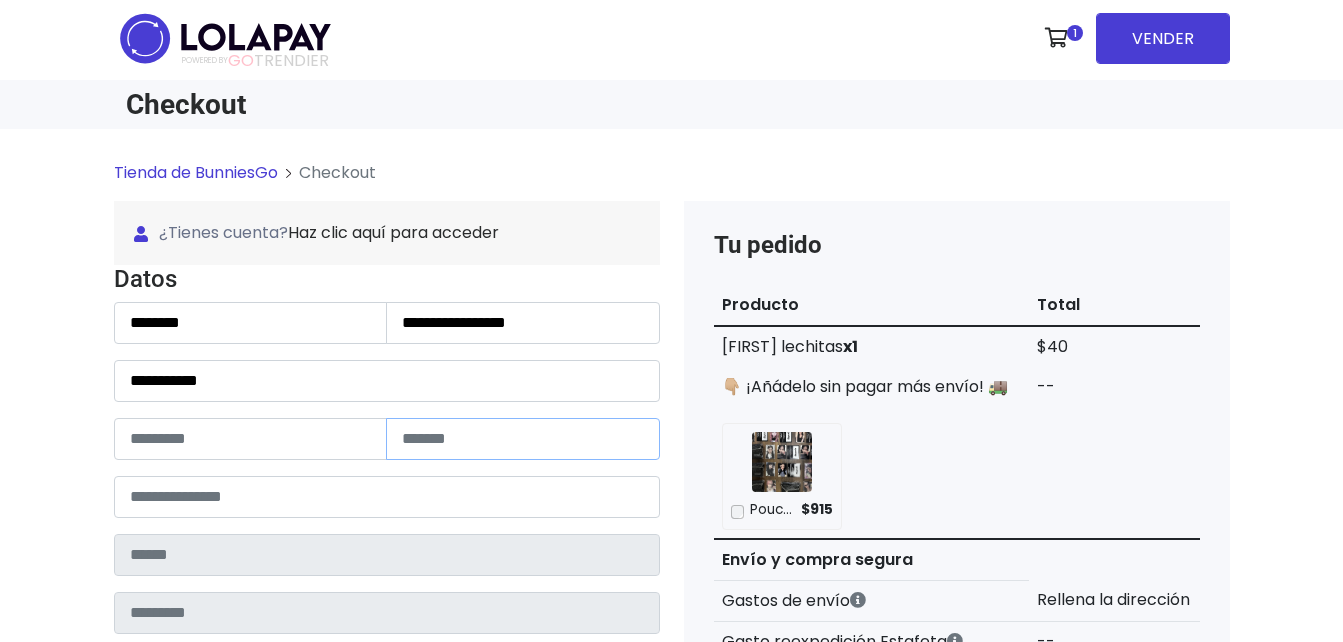 click at bounding box center (523, 439) 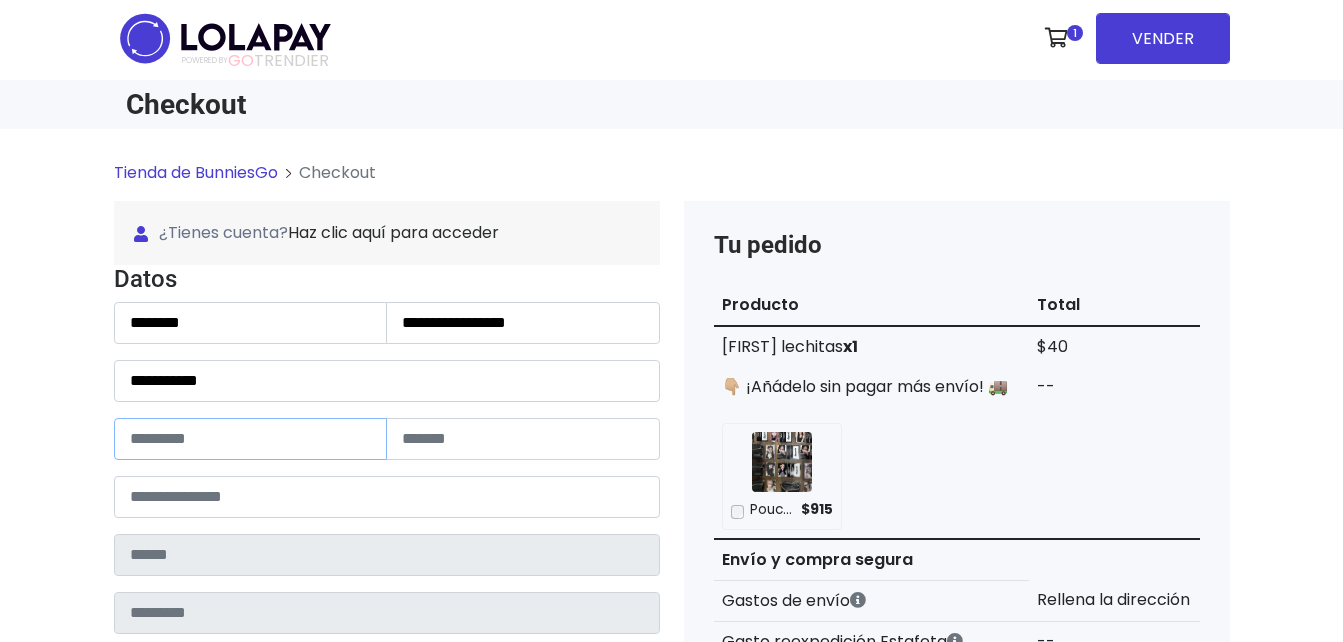 click at bounding box center [251, 439] 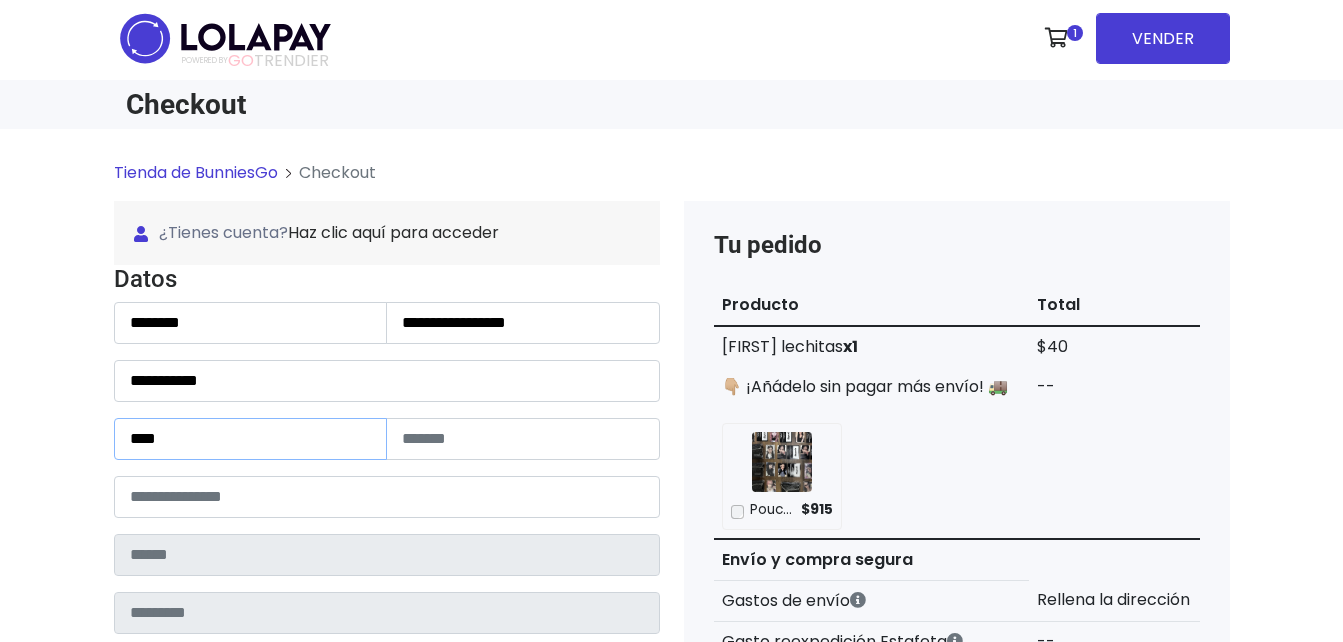 type on "****" 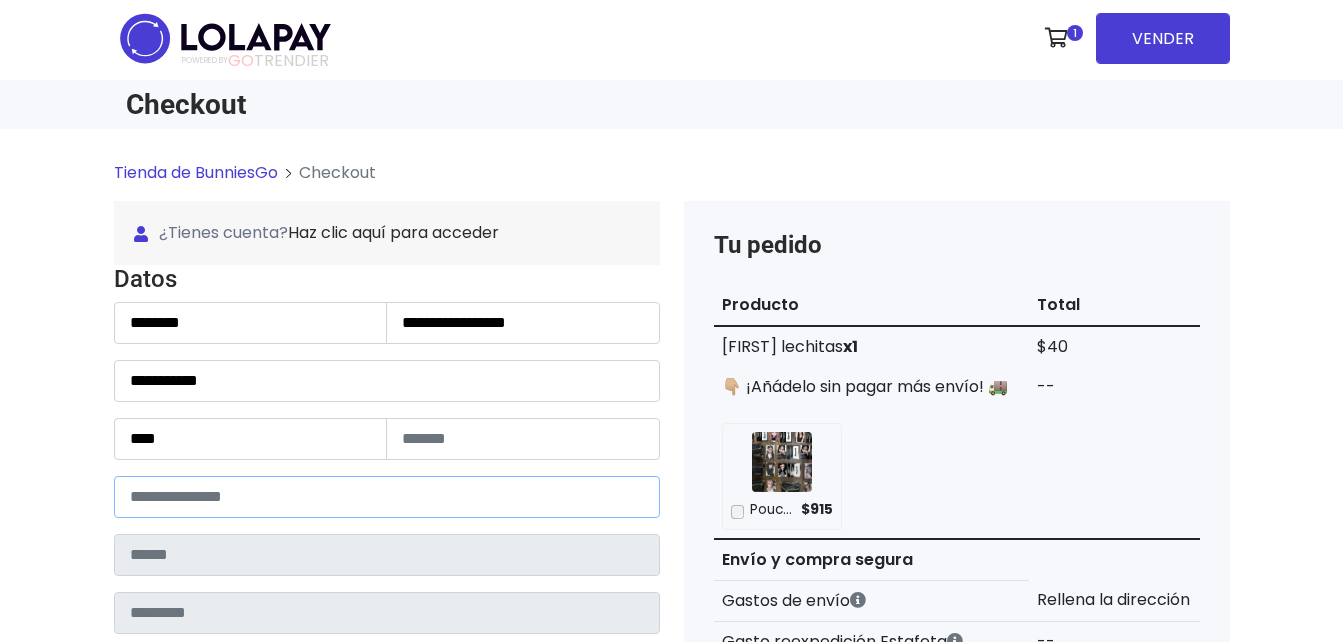 click at bounding box center (387, 497) 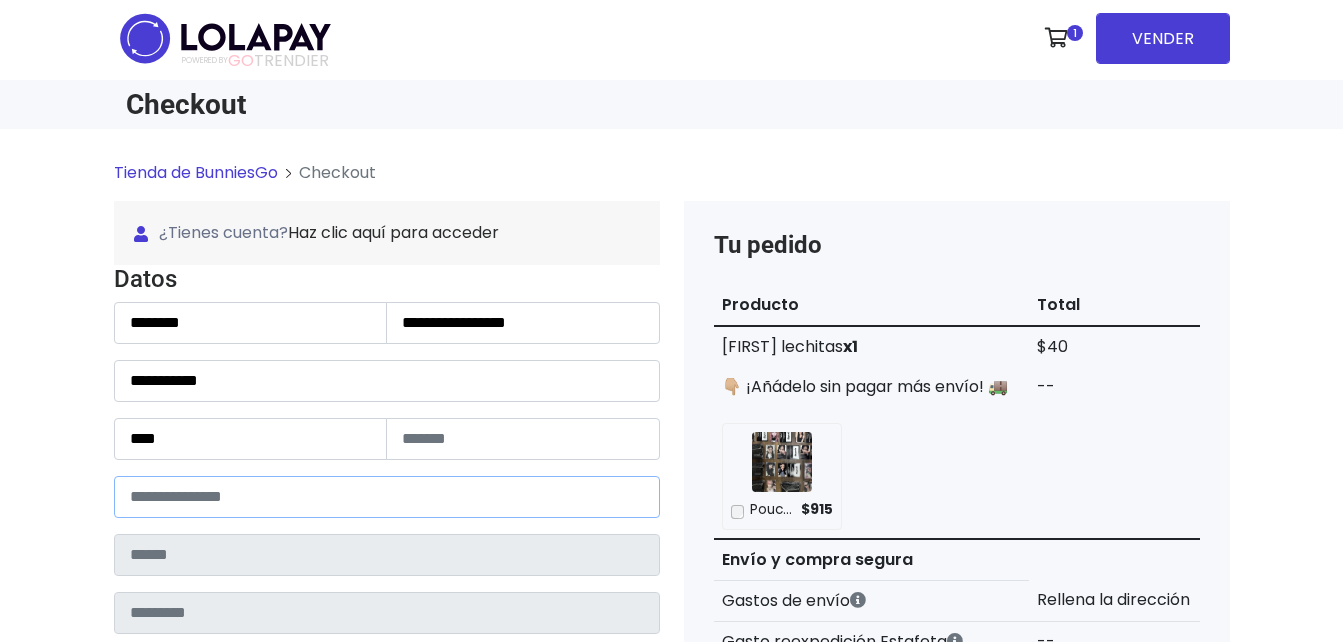 type on "*****" 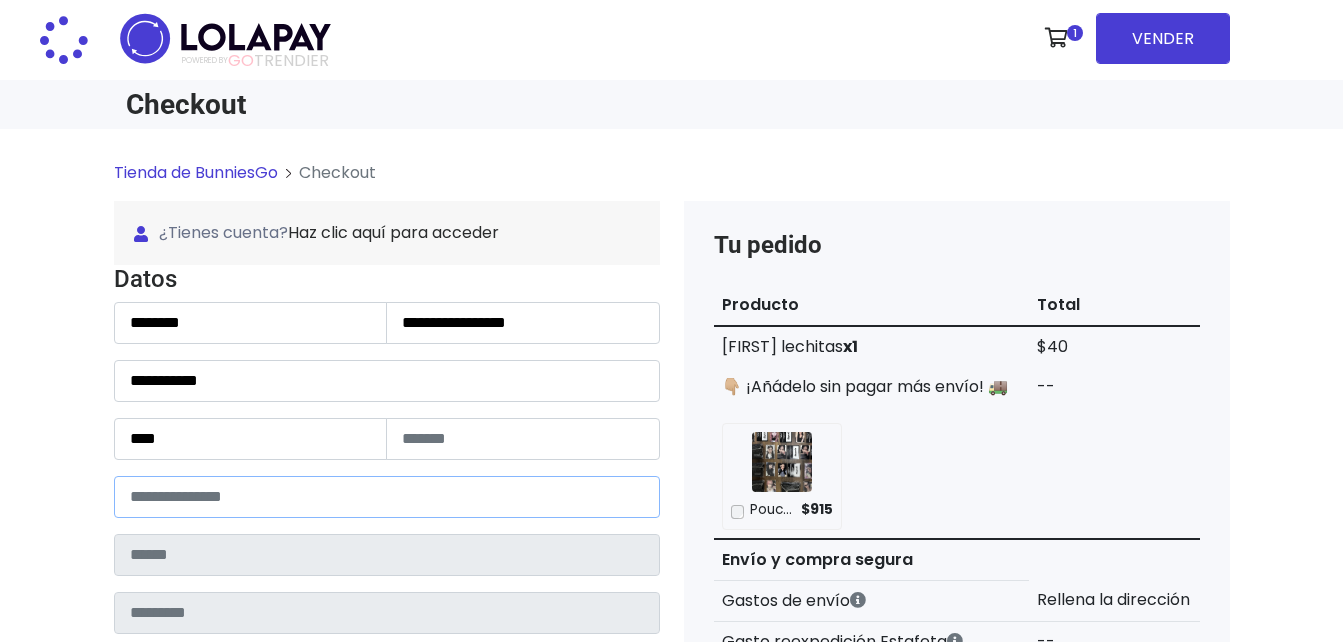 type on "**********" 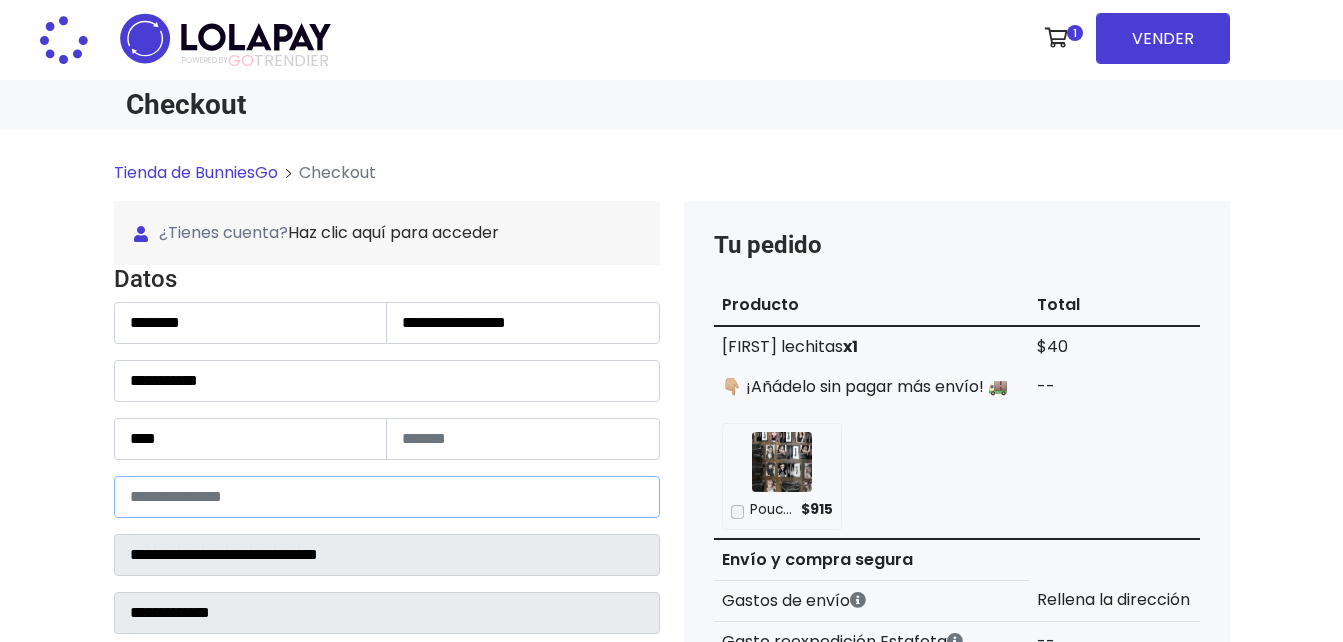 select 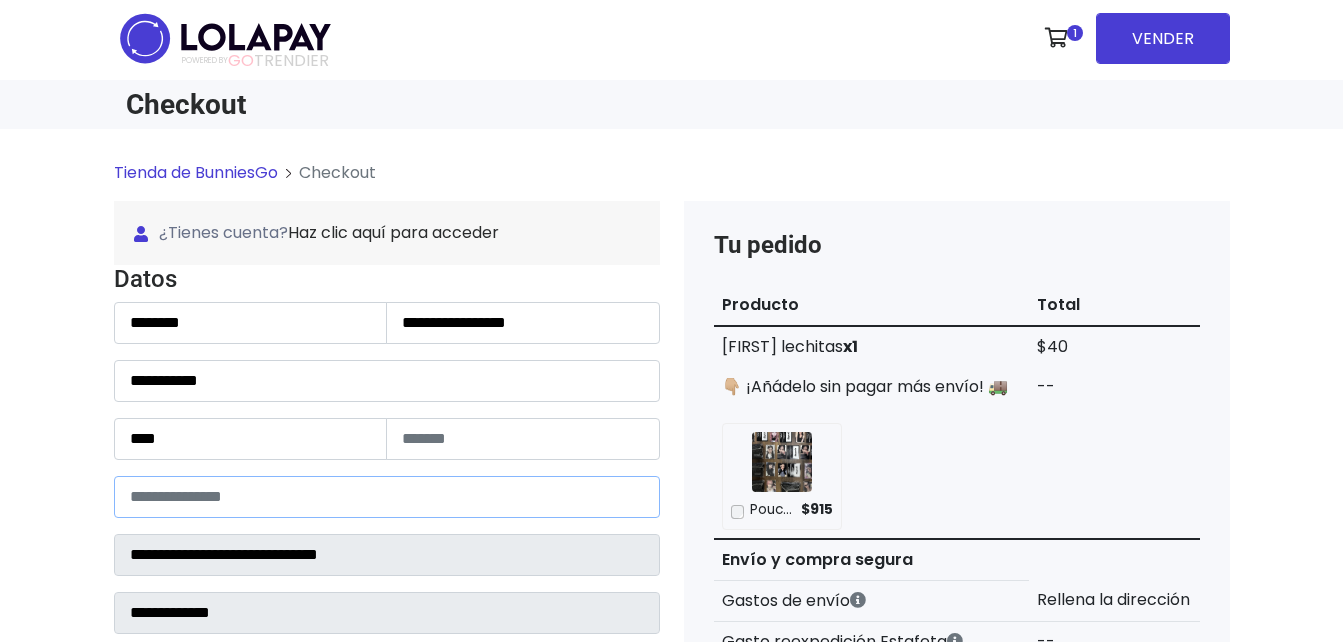 type on "*****" 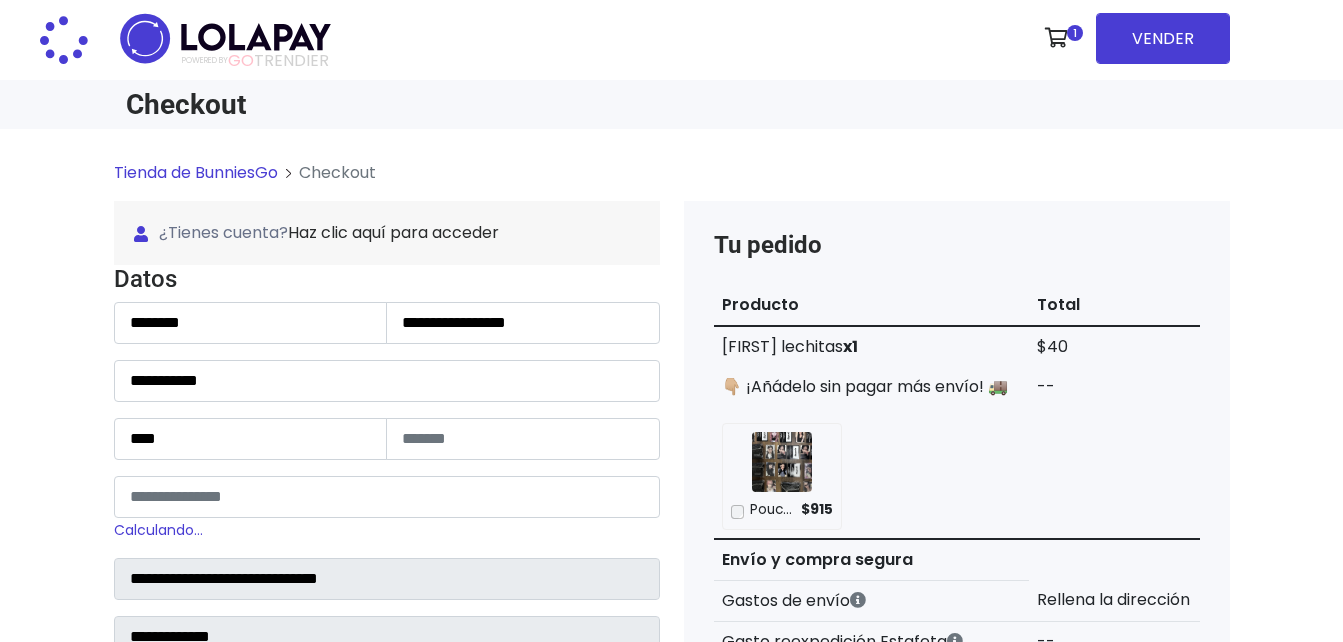 click on "**********" at bounding box center (387, 565) 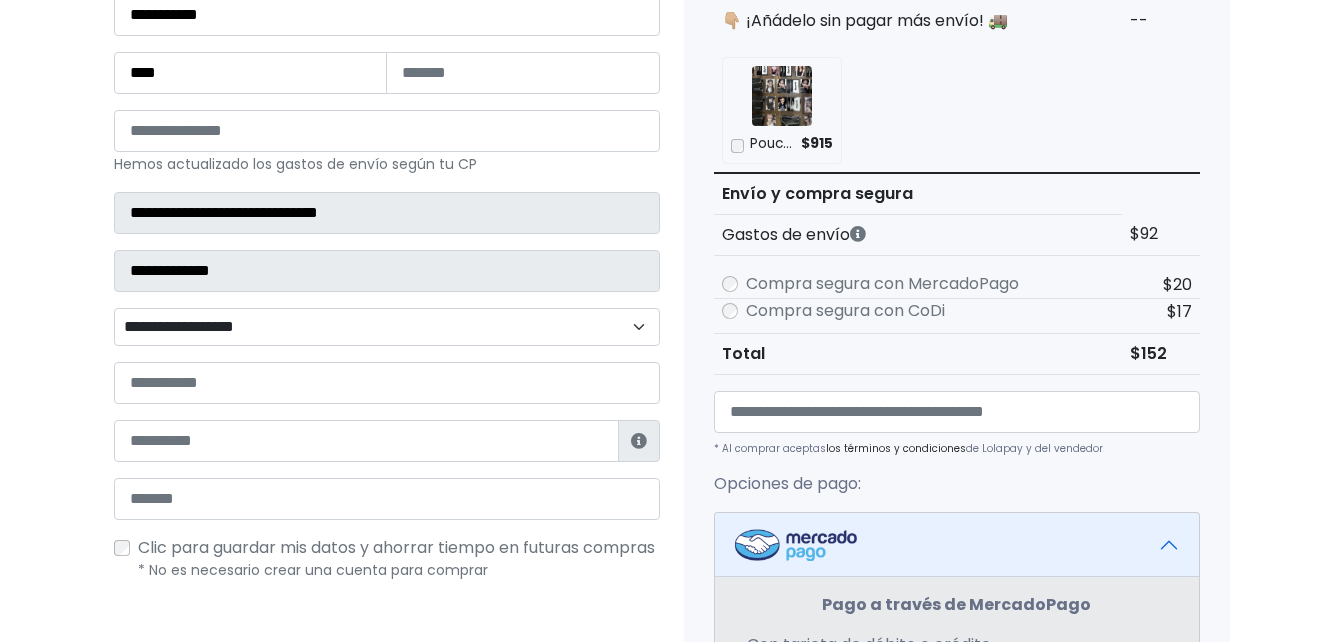 scroll, scrollTop: 372, scrollLeft: 0, axis: vertical 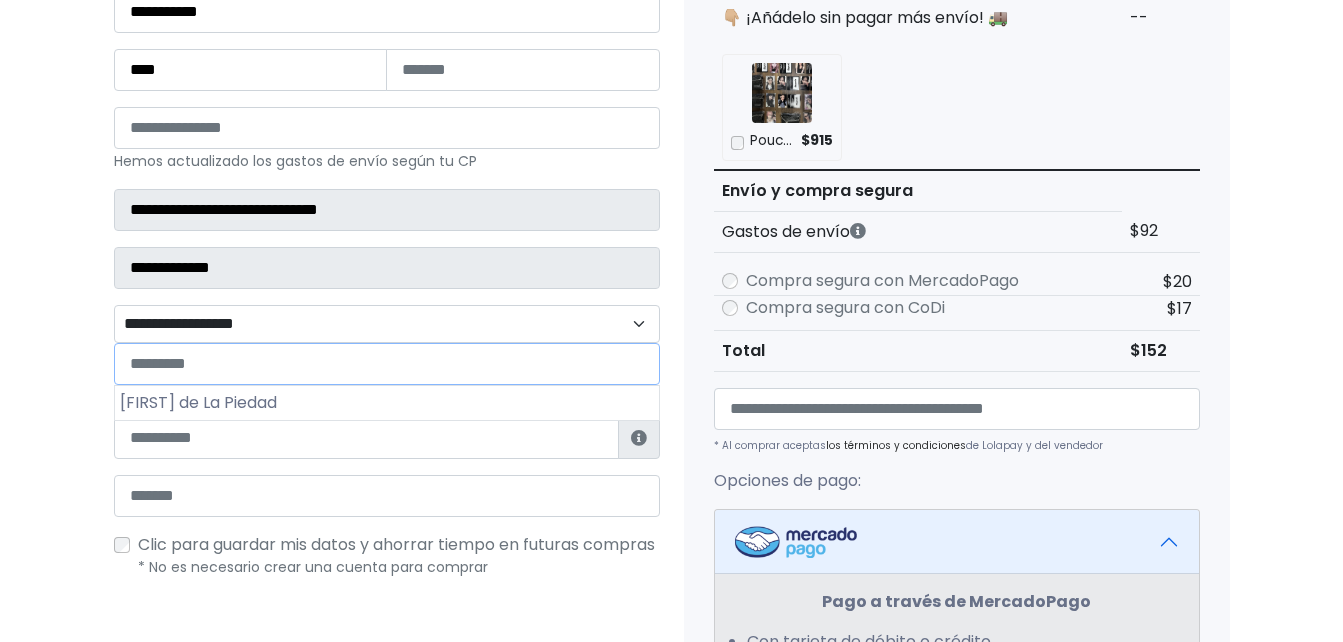click on "**********" at bounding box center (387, 324) 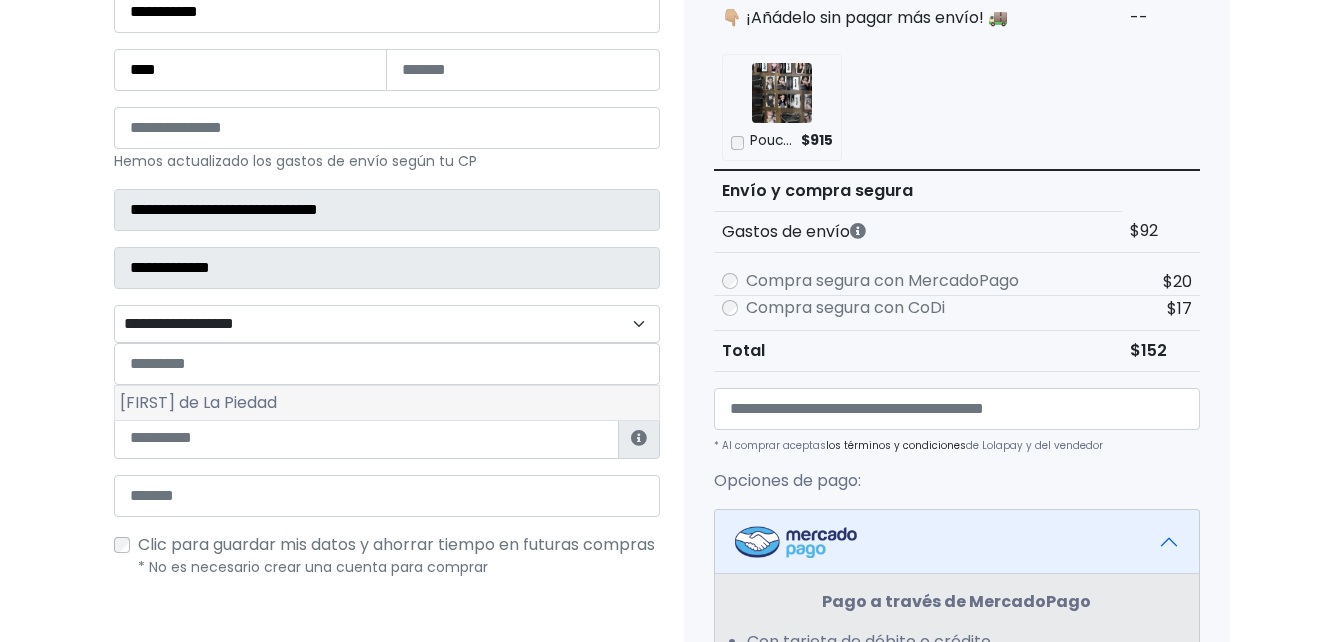 click on "Maria de La Piedad" at bounding box center (387, 403) 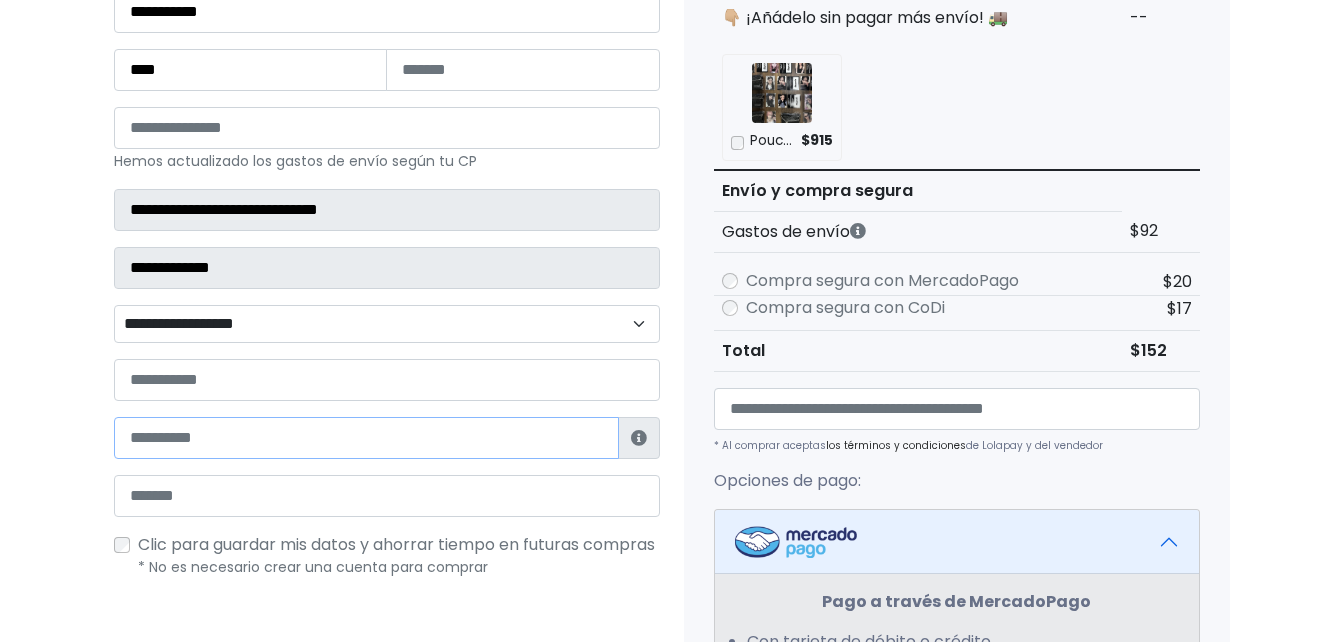 click at bounding box center (366, 438) 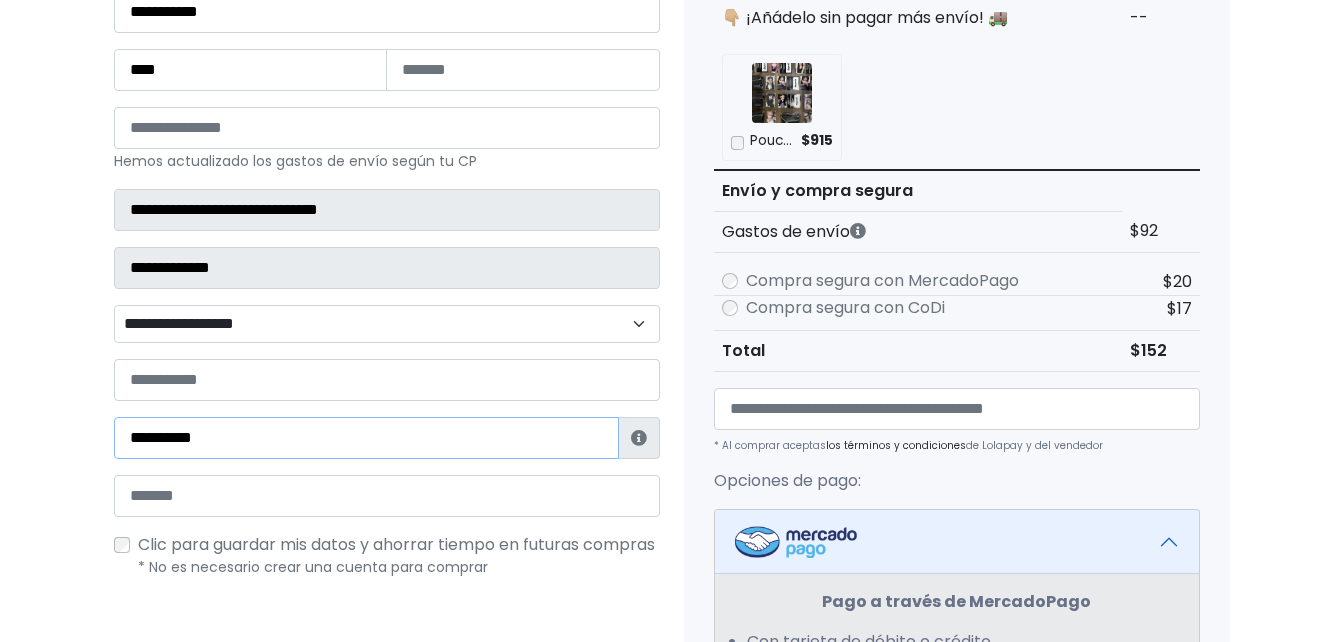 type on "**********" 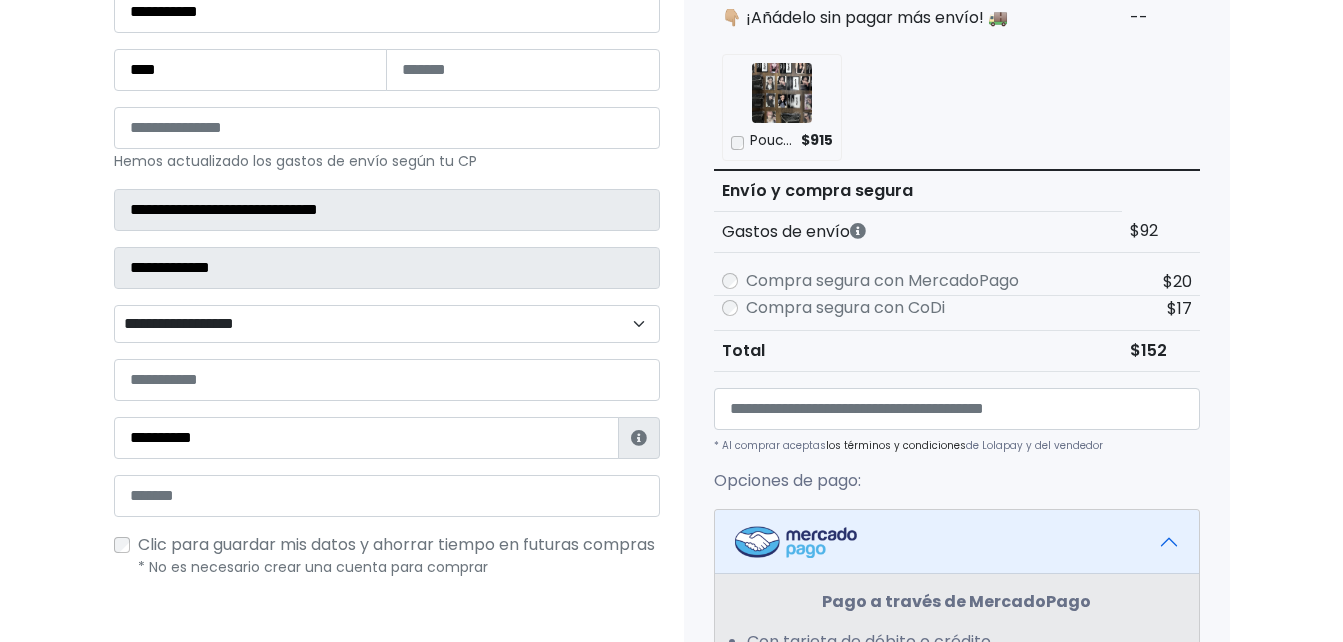 click on "Tienda de BunniesGo
Checkout
¿Tienes cuenta?
Haz clic aquí para acceder
¿Olvidaste tu contraseña? Entrar Datos" at bounding box center (671, 482) 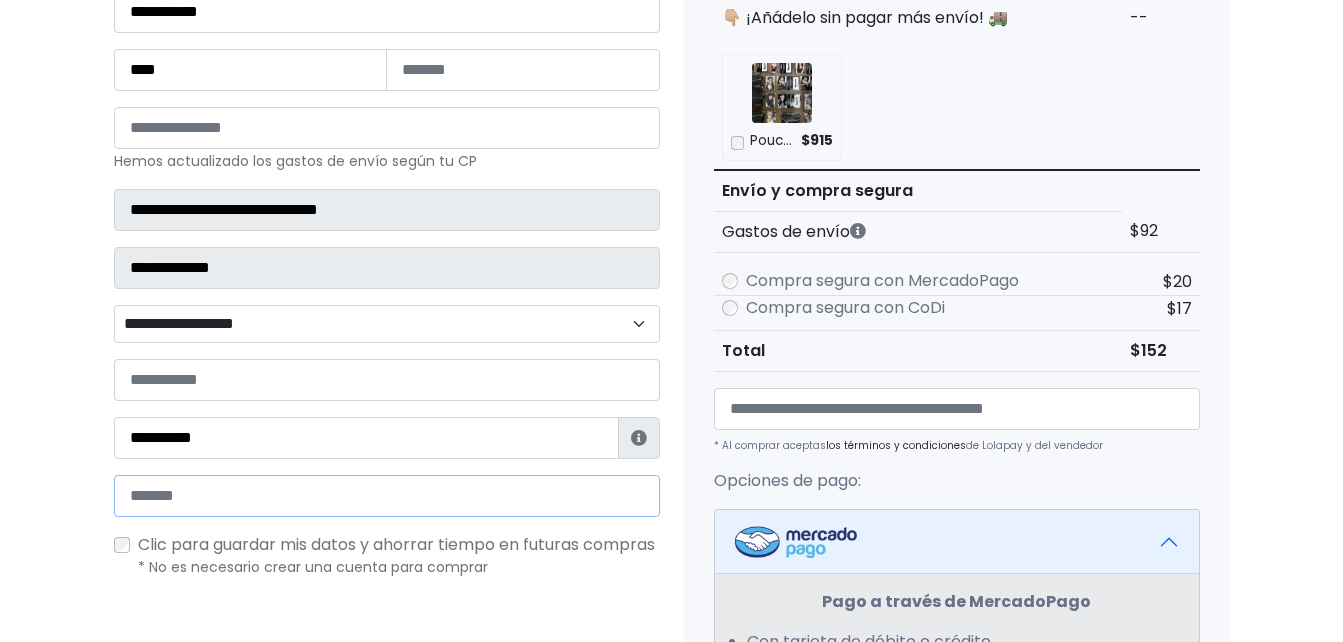 click at bounding box center [387, 496] 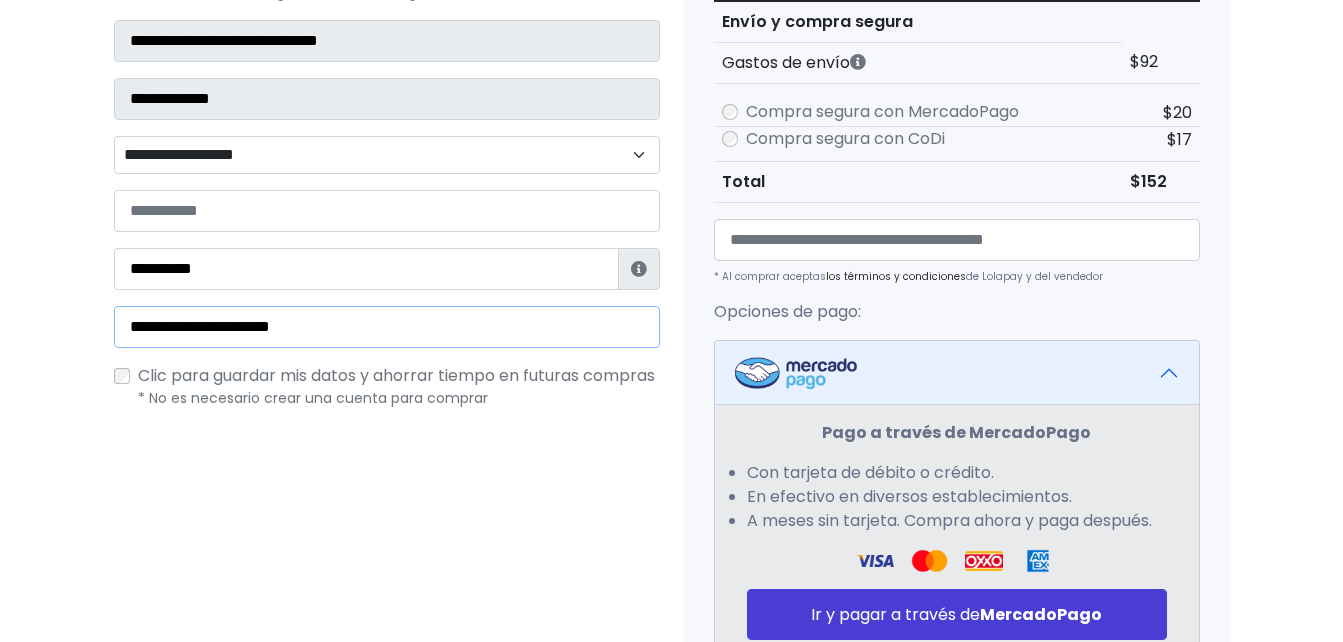 scroll, scrollTop: 609, scrollLeft: 0, axis: vertical 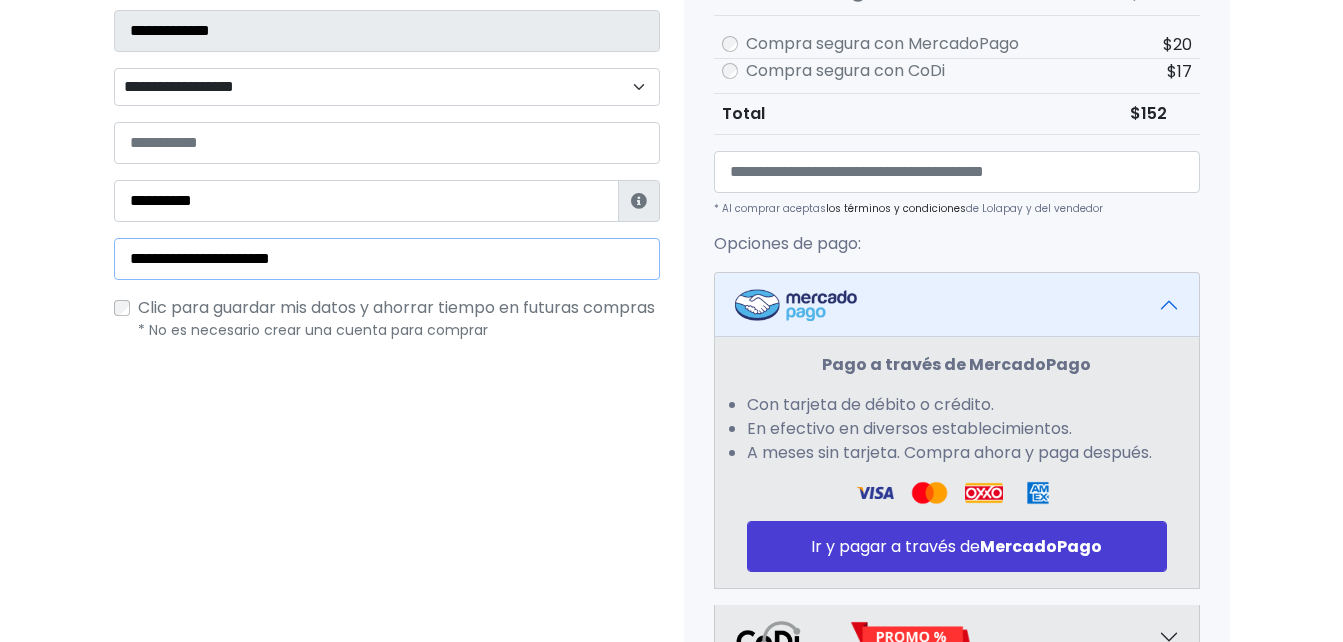 click on "**********" at bounding box center [387, 259] 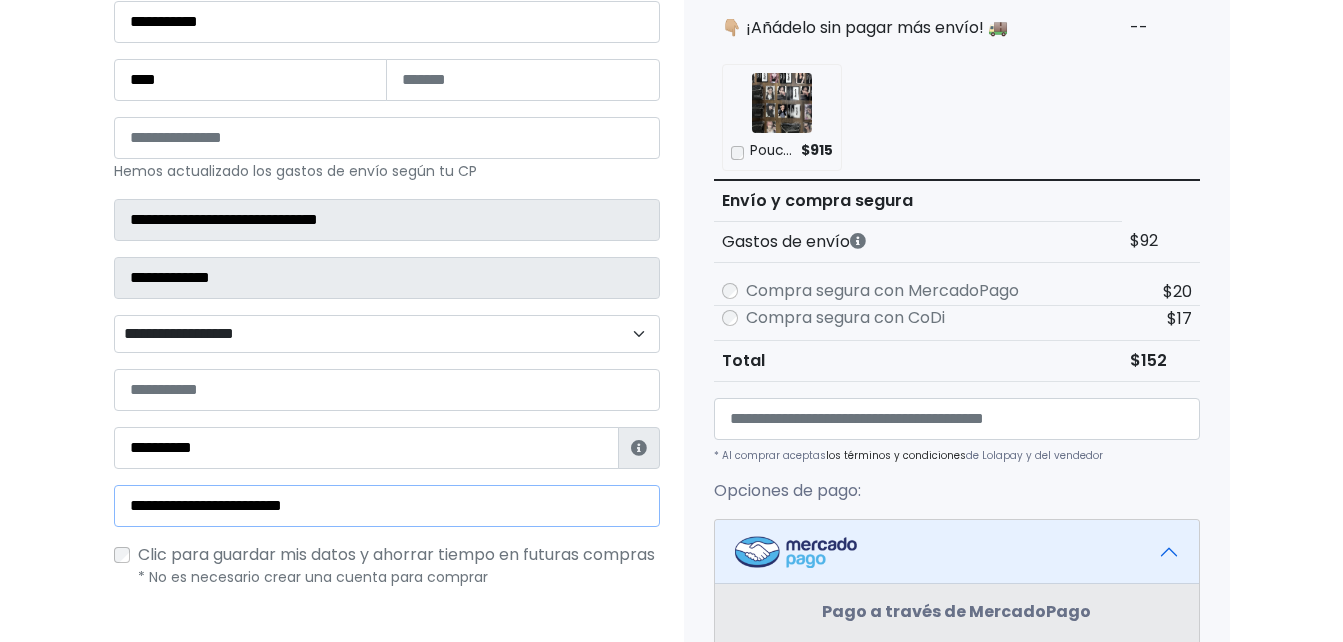 scroll, scrollTop: 367, scrollLeft: 0, axis: vertical 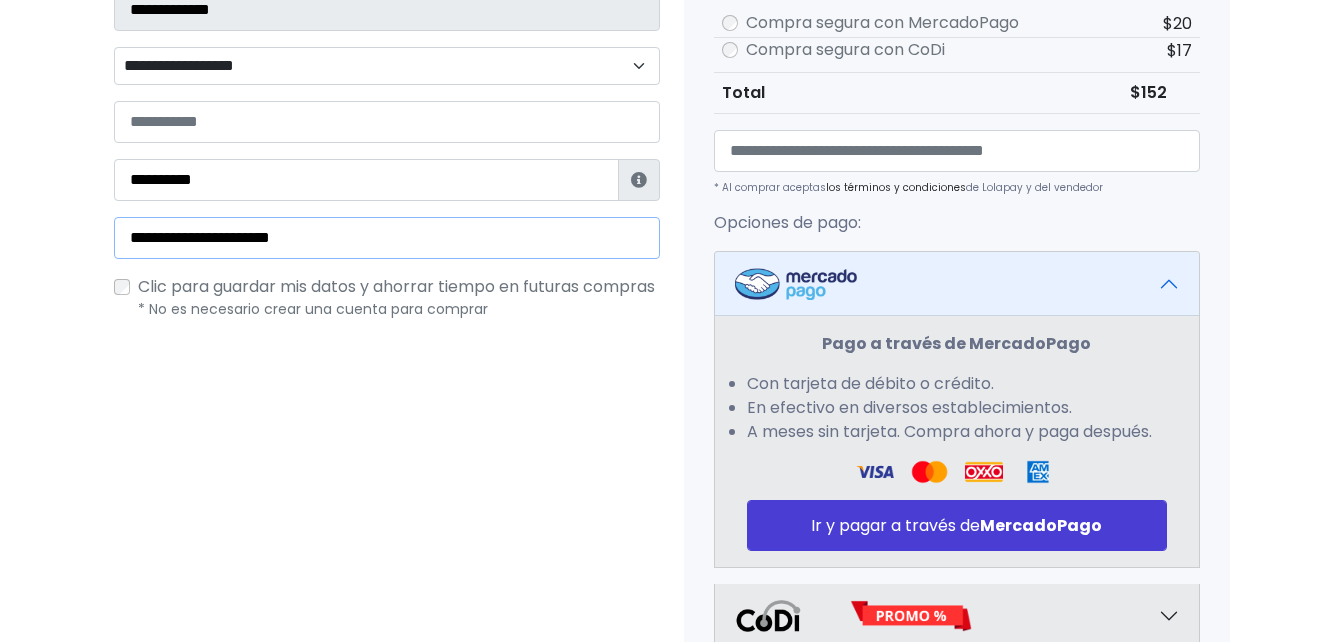 click on "**********" at bounding box center [387, 238] 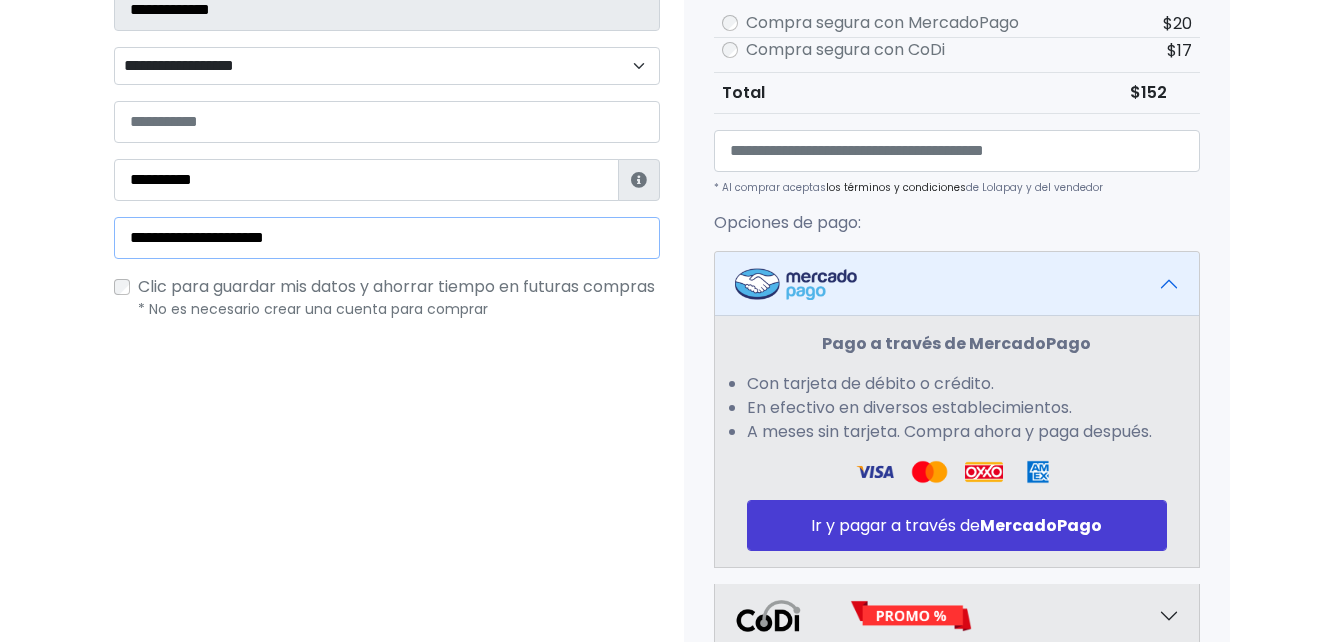 type on "**********" 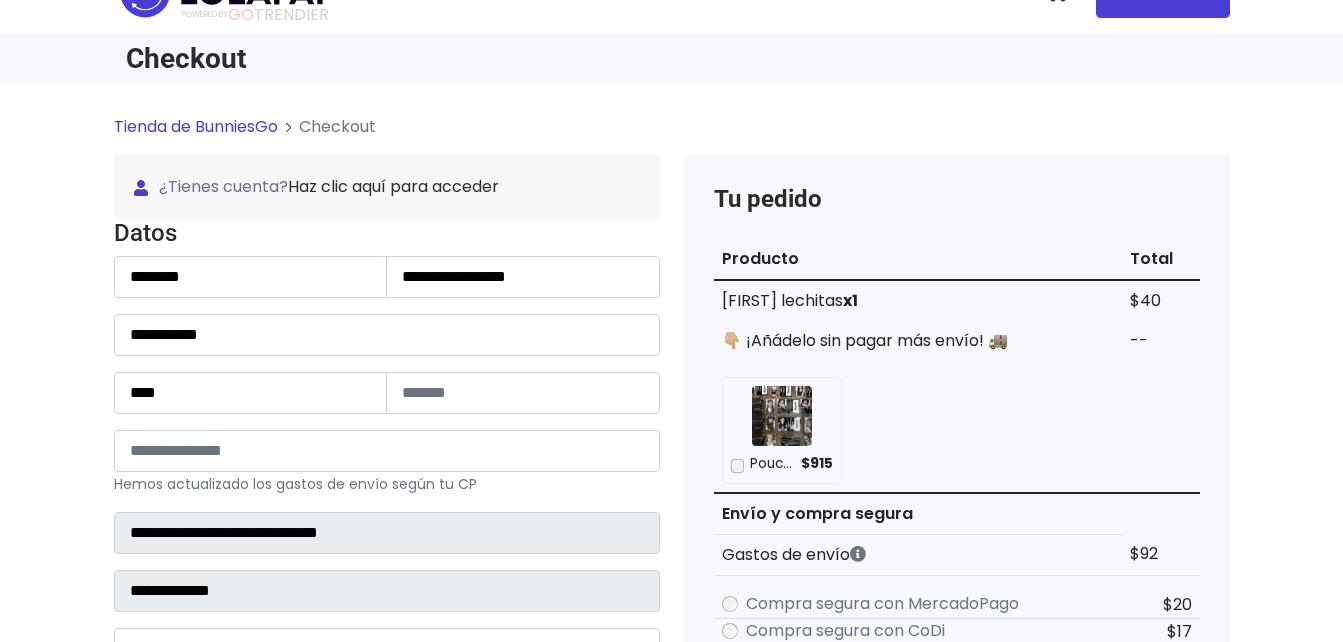 scroll, scrollTop: 0, scrollLeft: 0, axis: both 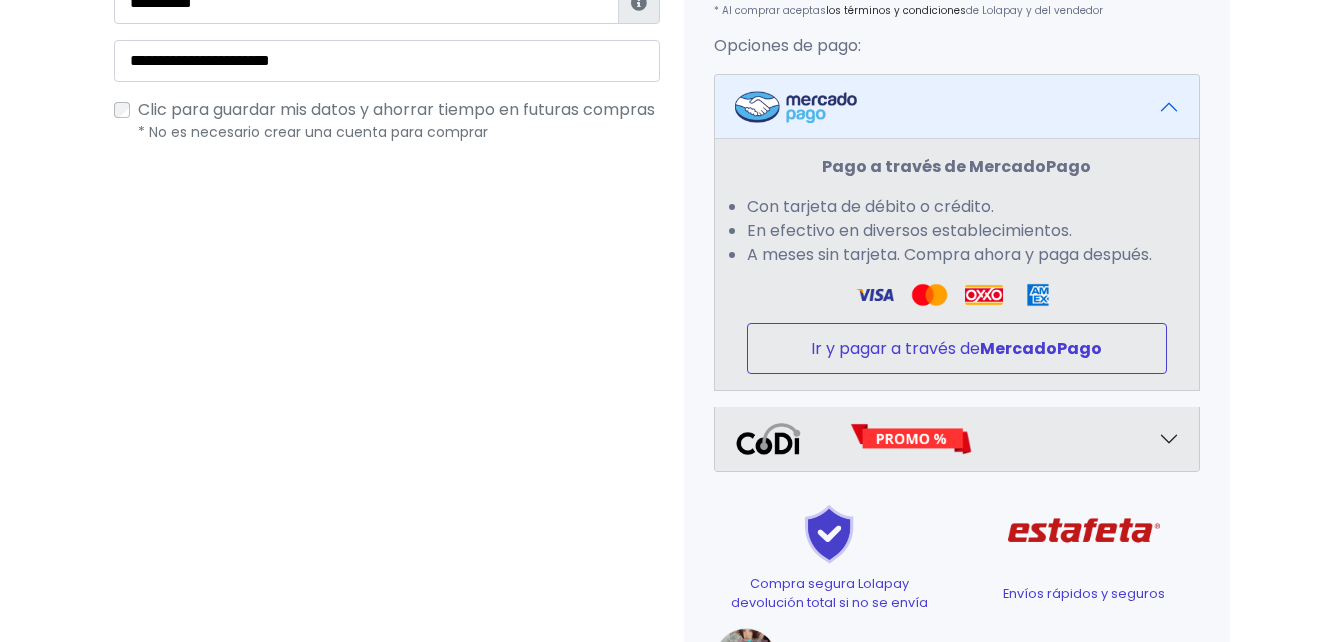 click on "MercadoPago" at bounding box center [1041, 348] 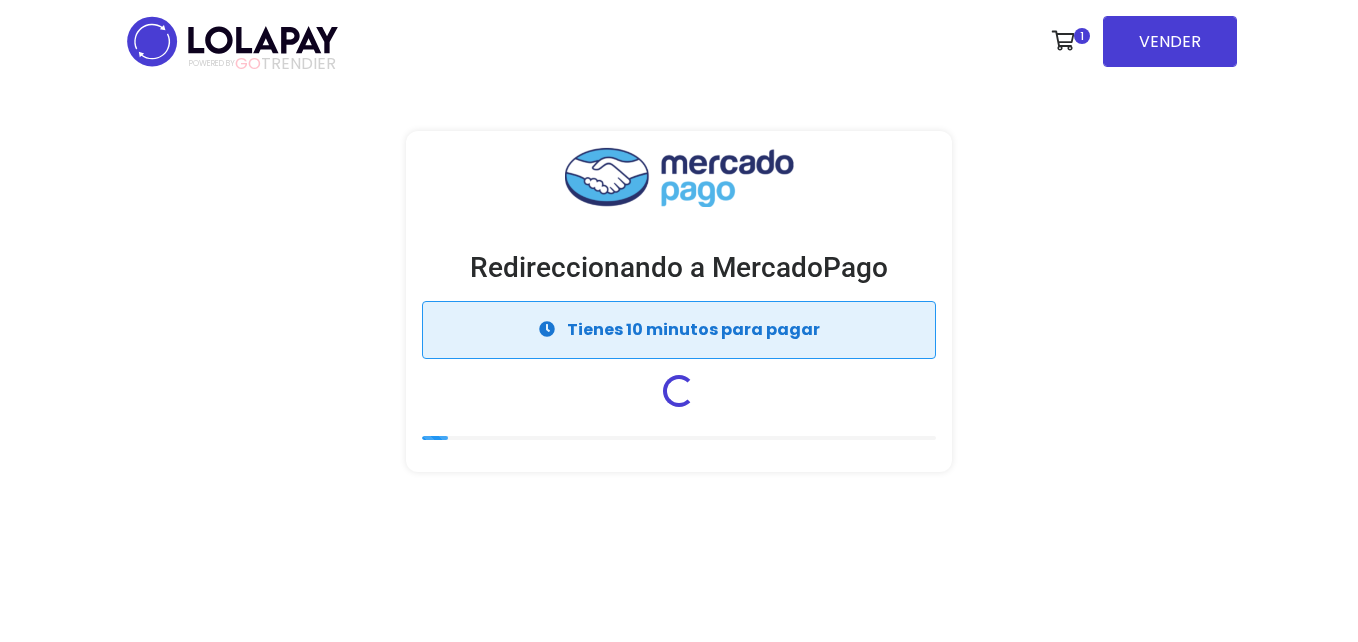 scroll, scrollTop: 0, scrollLeft: 0, axis: both 